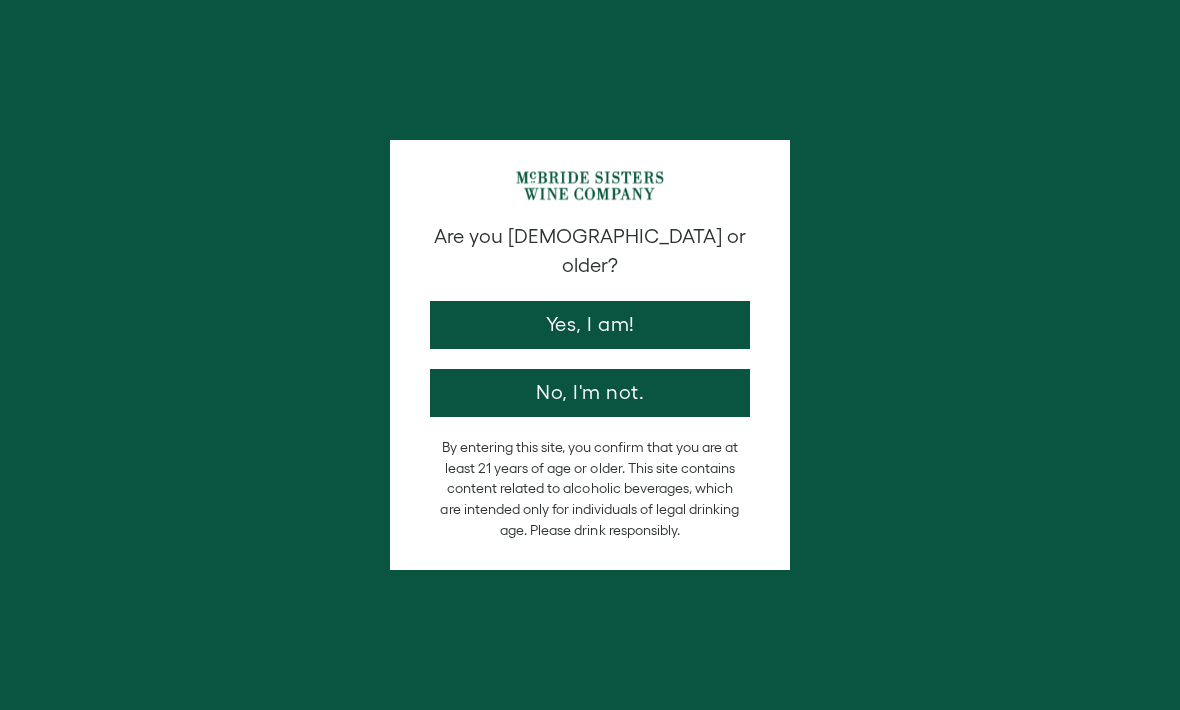 scroll, scrollTop: 0, scrollLeft: 0, axis: both 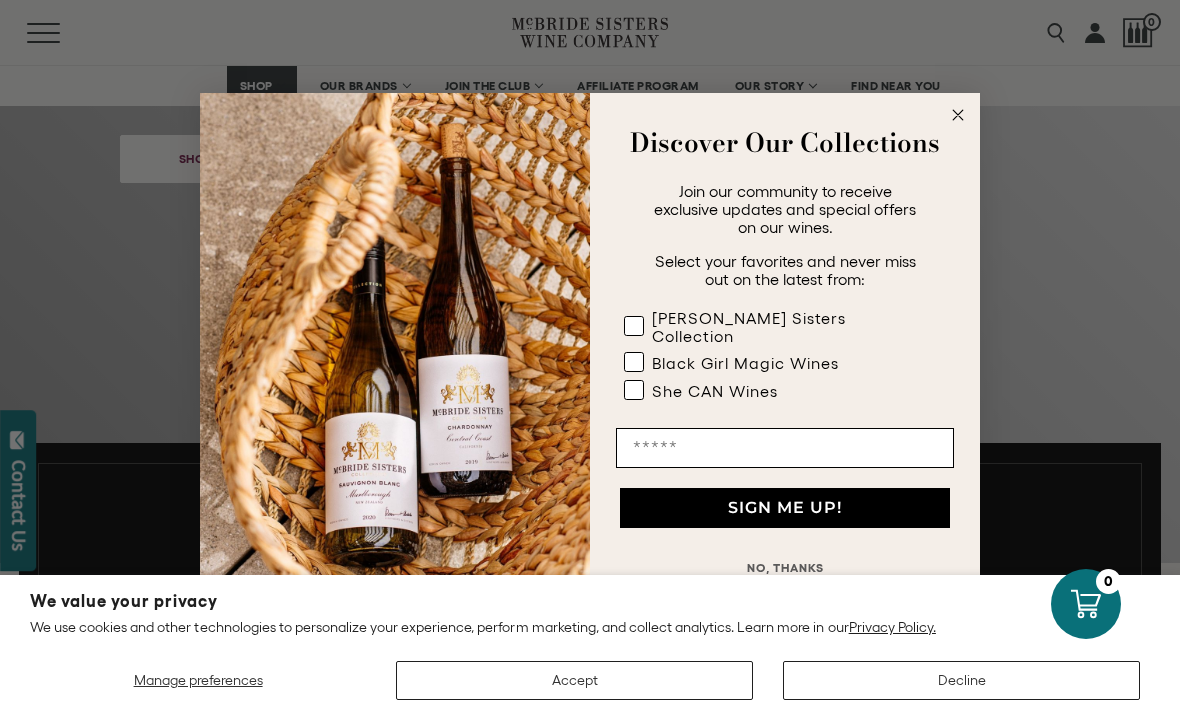 click 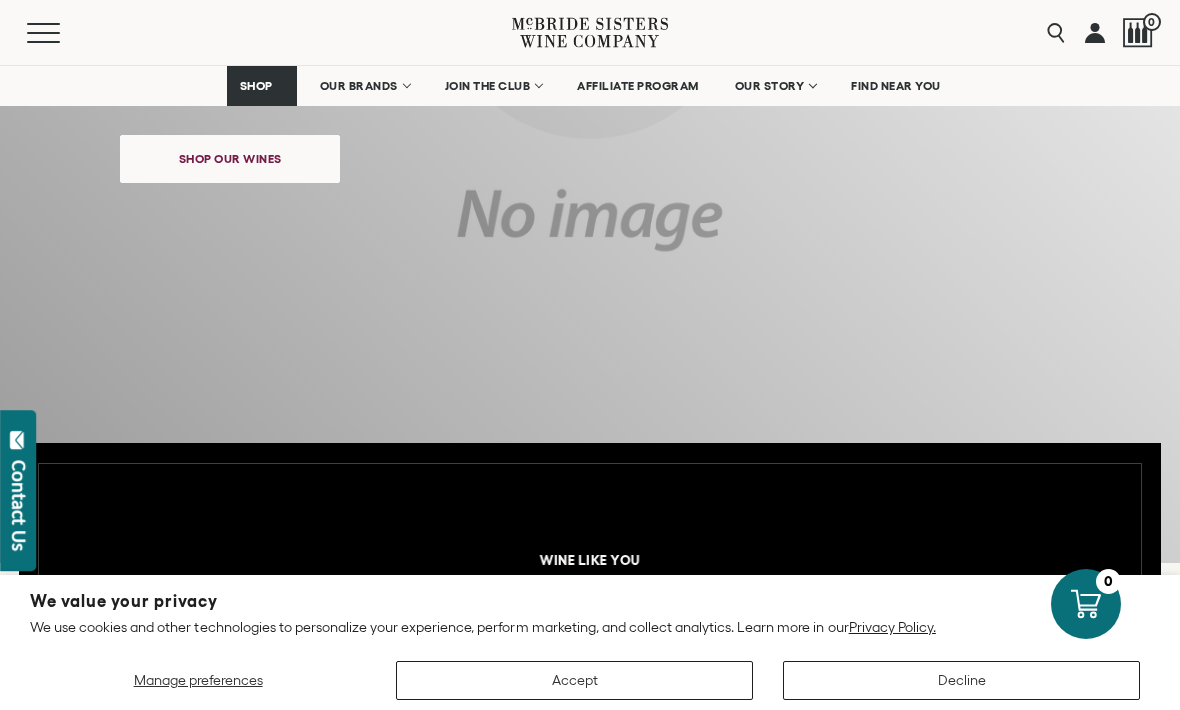 click on "AFFILIATE PROGRAM" at bounding box center [638, 86] 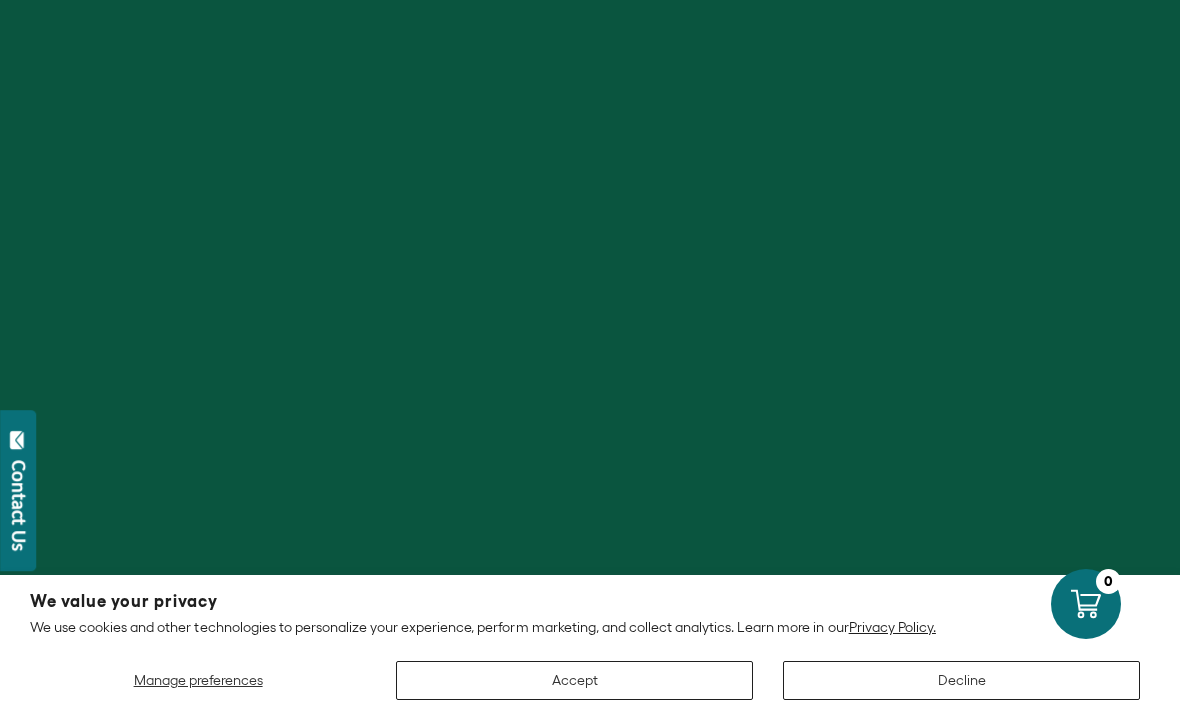 scroll, scrollTop: 0, scrollLeft: 0, axis: both 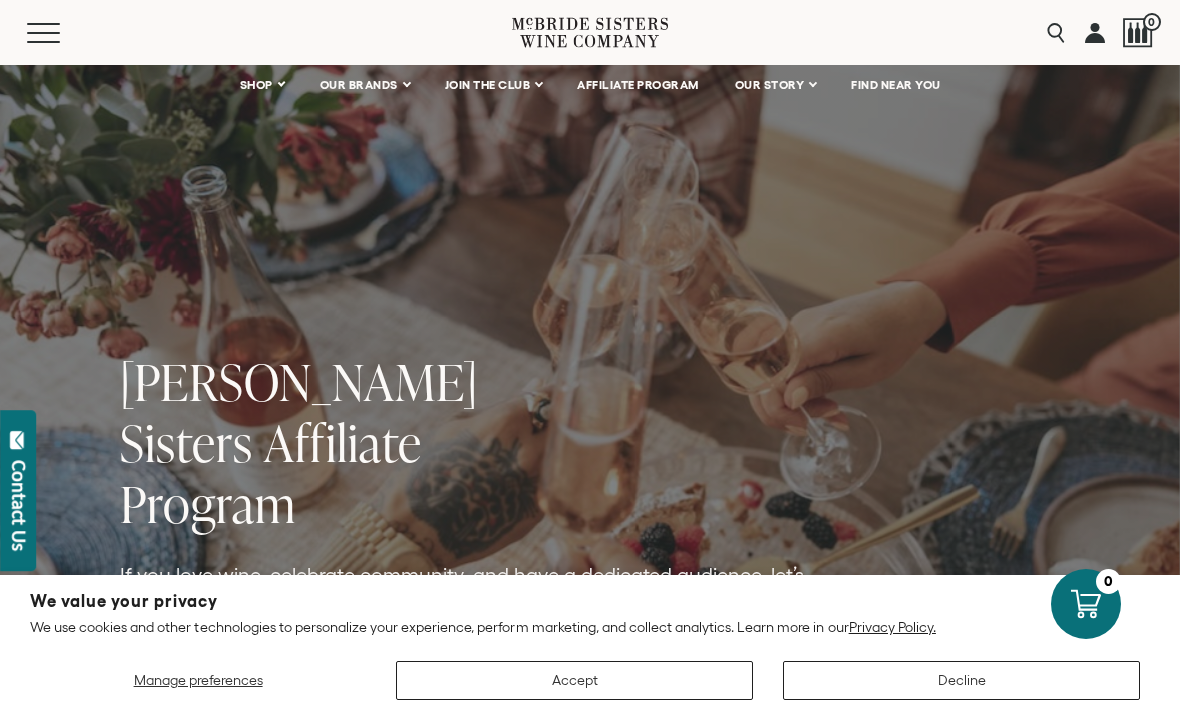 click on "Menu
Search
0" at bounding box center (590, 32) 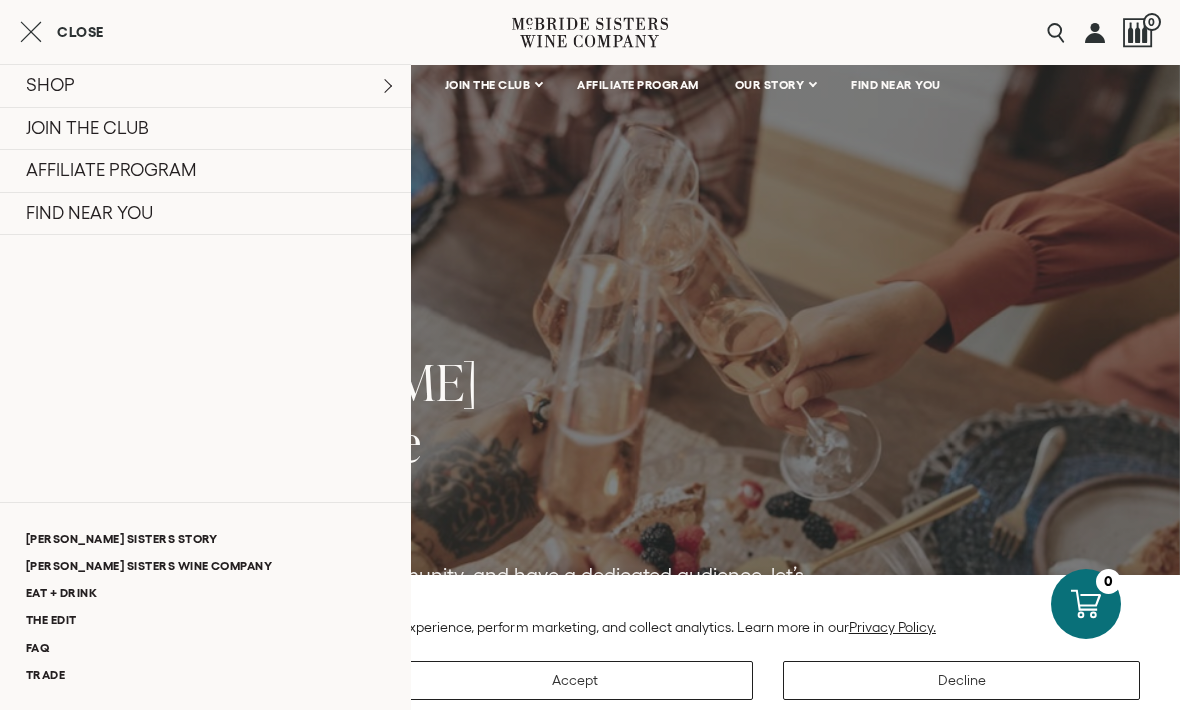 click at bounding box center (1095, 32) 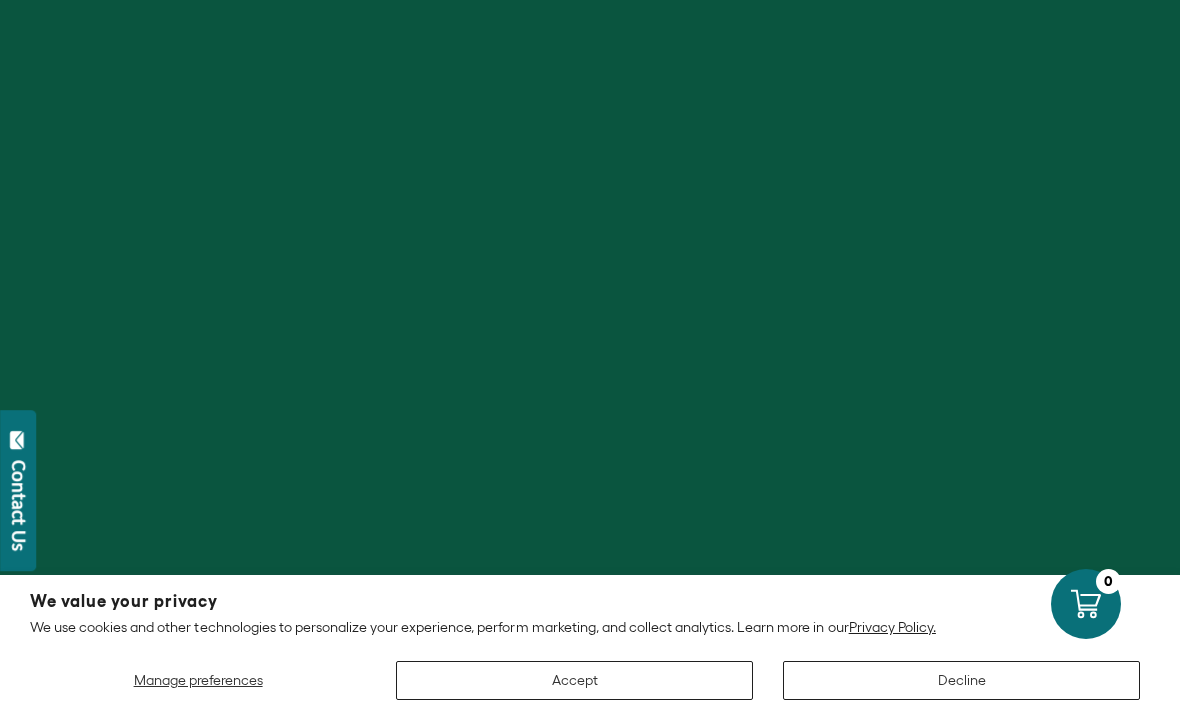 scroll, scrollTop: 0, scrollLeft: 0, axis: both 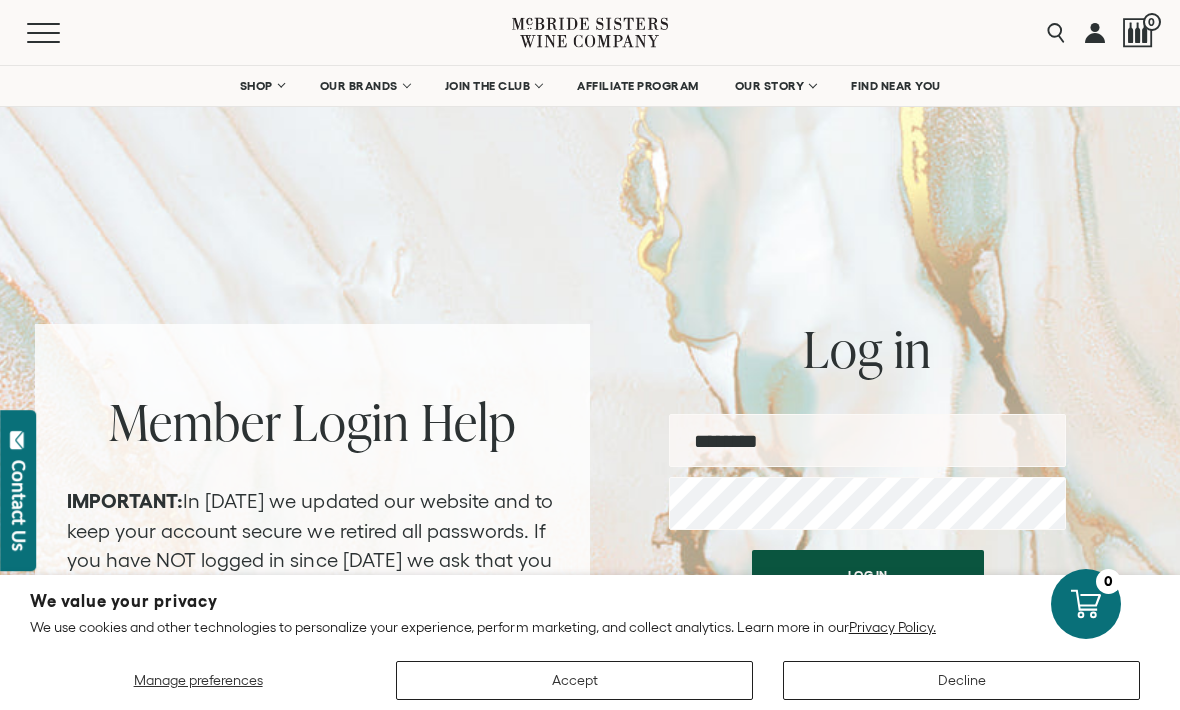click on "Manage preferences Accept Decline" at bounding box center (590, 673) 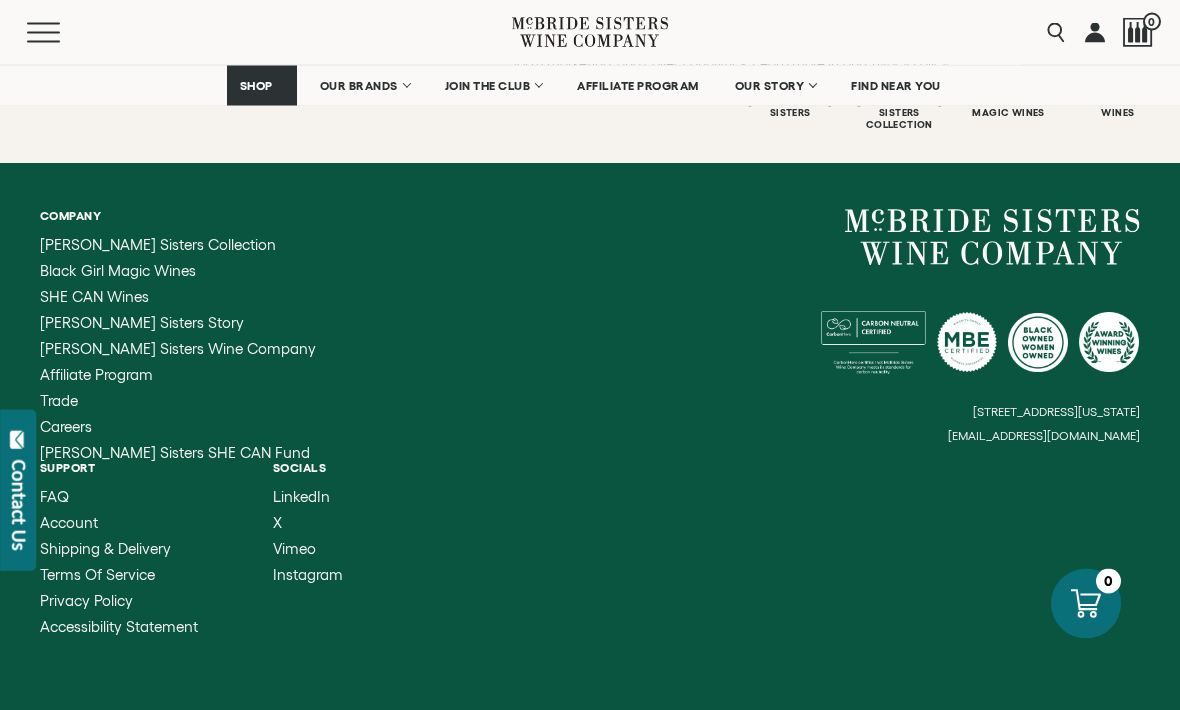 scroll, scrollTop: 950, scrollLeft: 0, axis: vertical 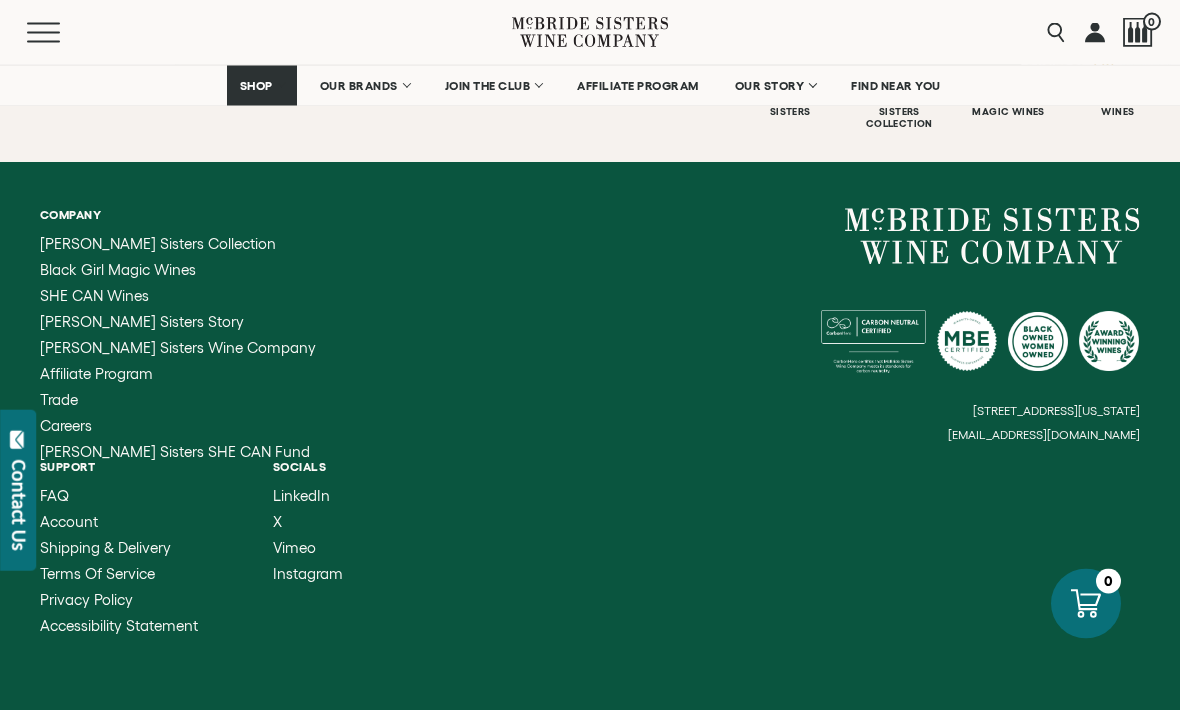 click on "Contact Us" at bounding box center (18, 490) 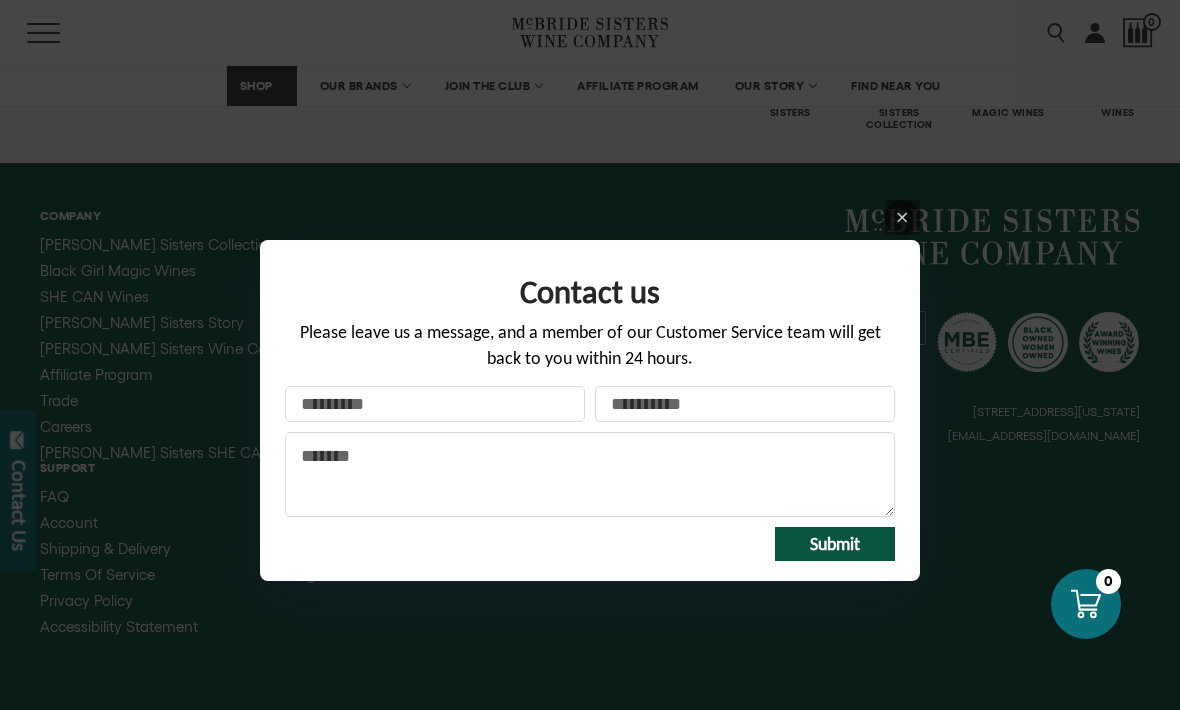 click on "Your name" 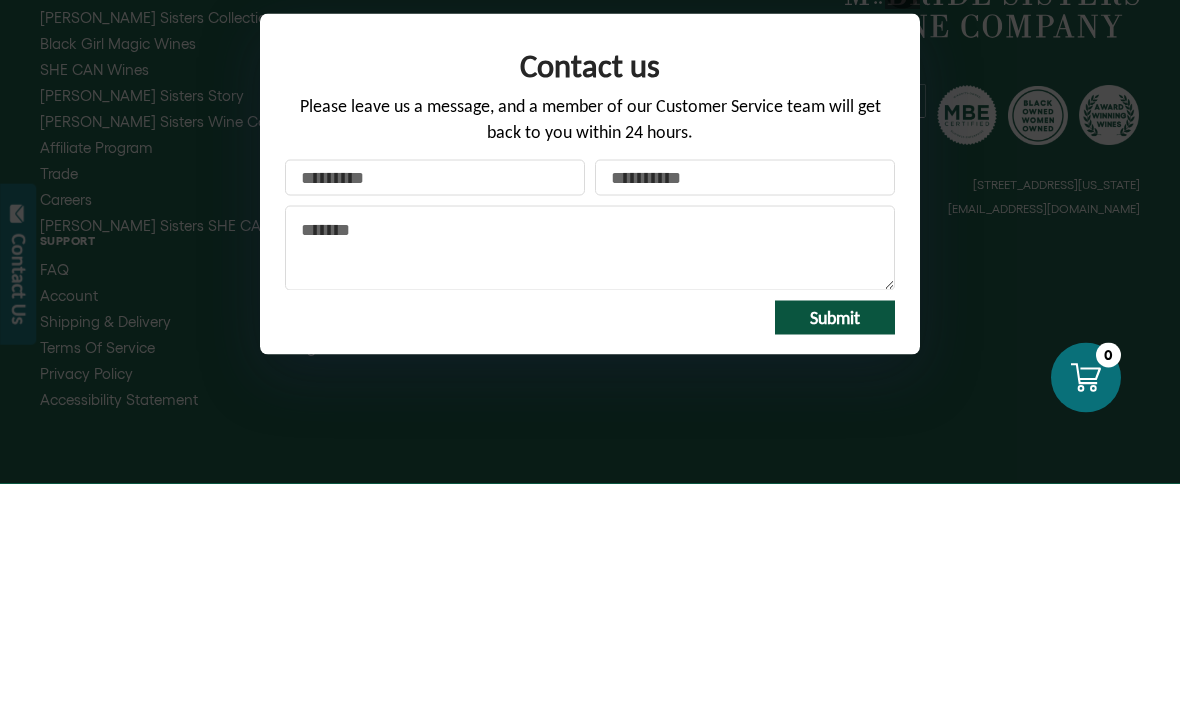 type on "**********" 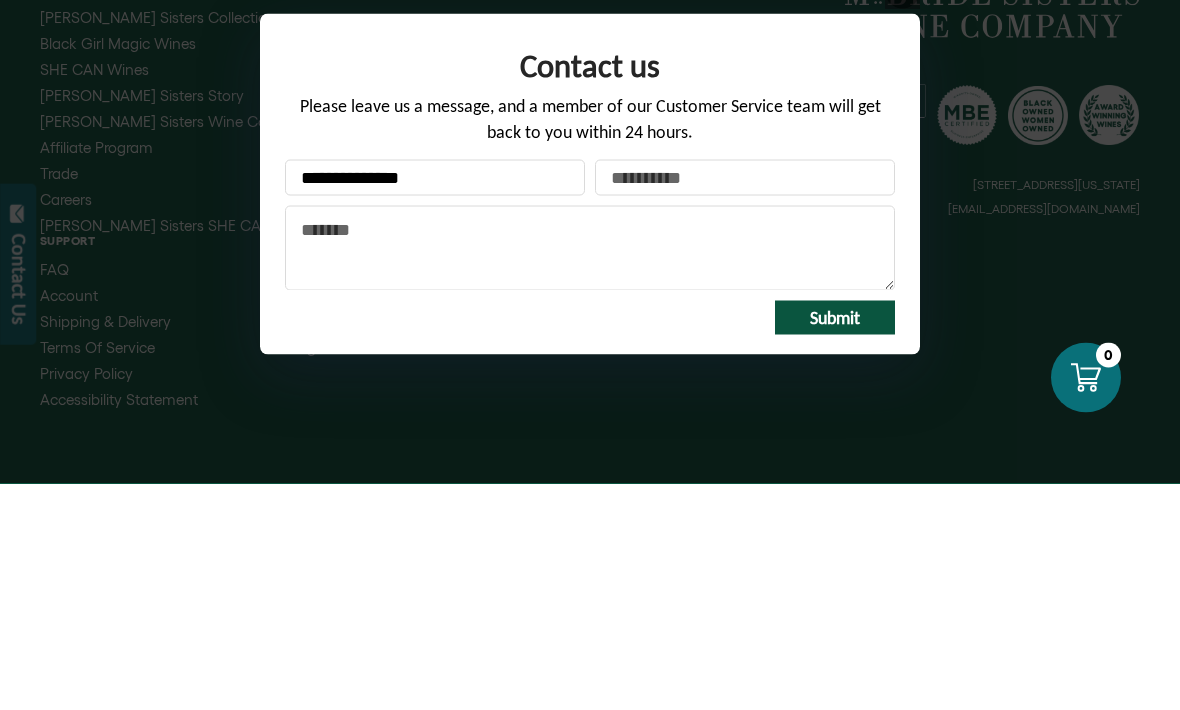click on "Your email  *" 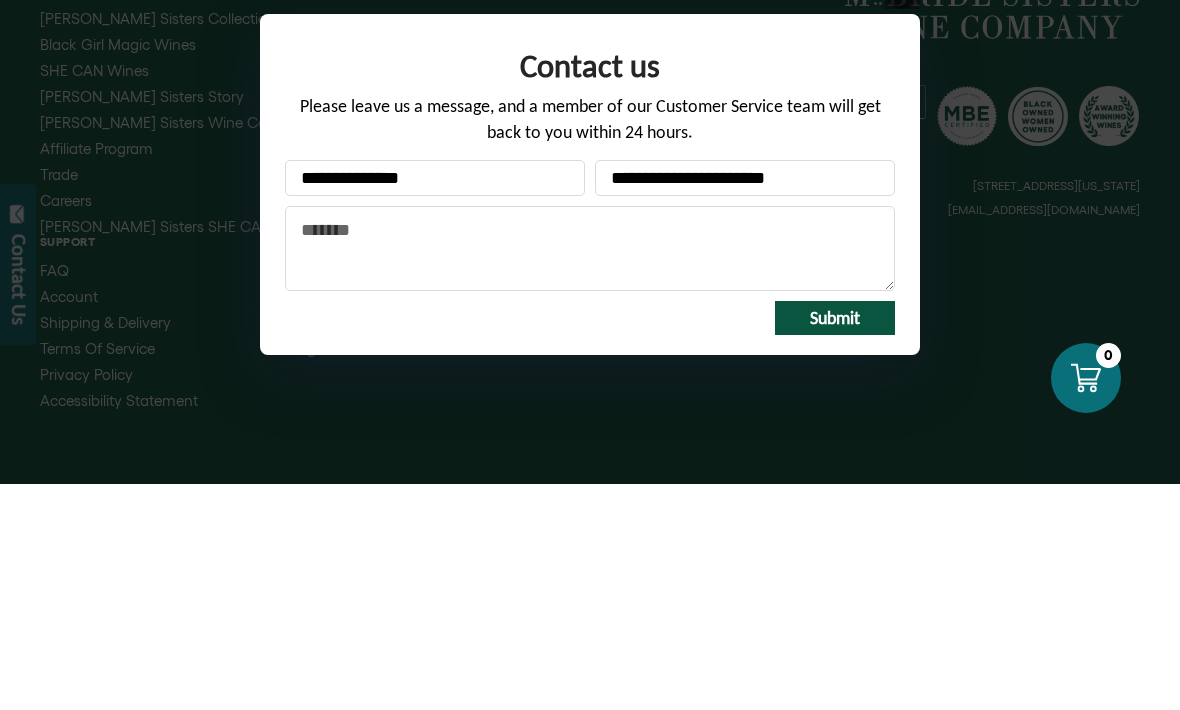 type on "**********" 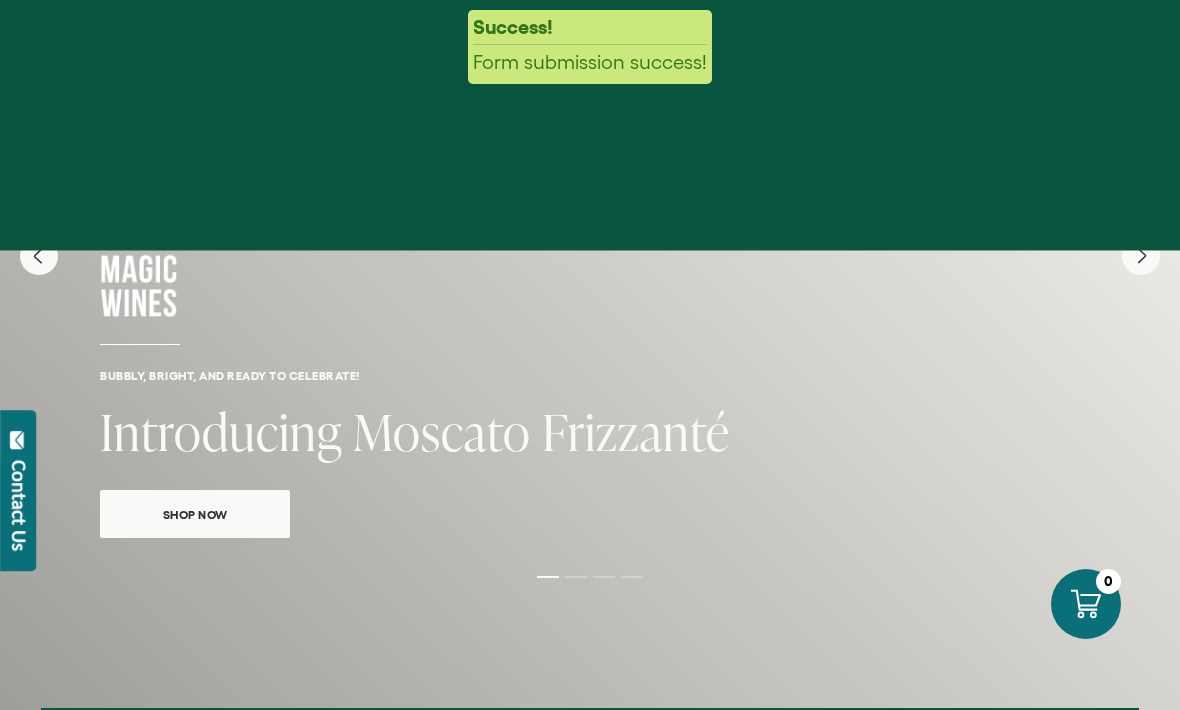 scroll, scrollTop: 96, scrollLeft: 0, axis: vertical 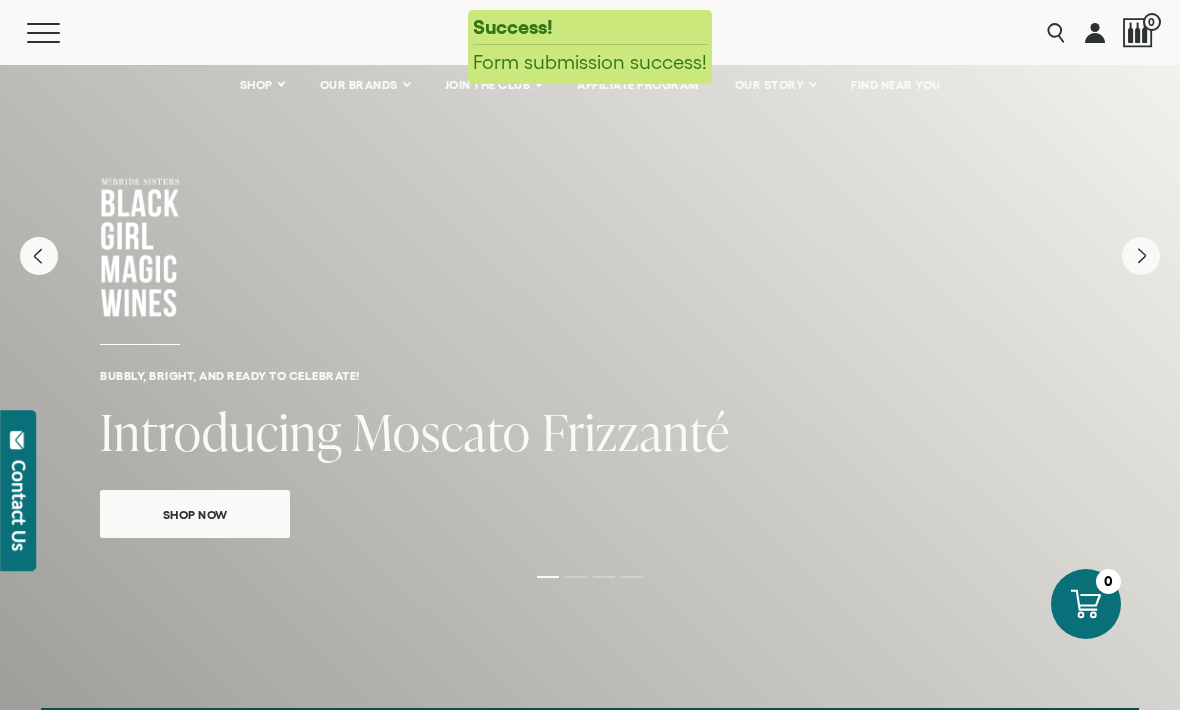click on "Thanks for contacting us. We will get back to you as soon as possible." at bounding box center (995, 619) 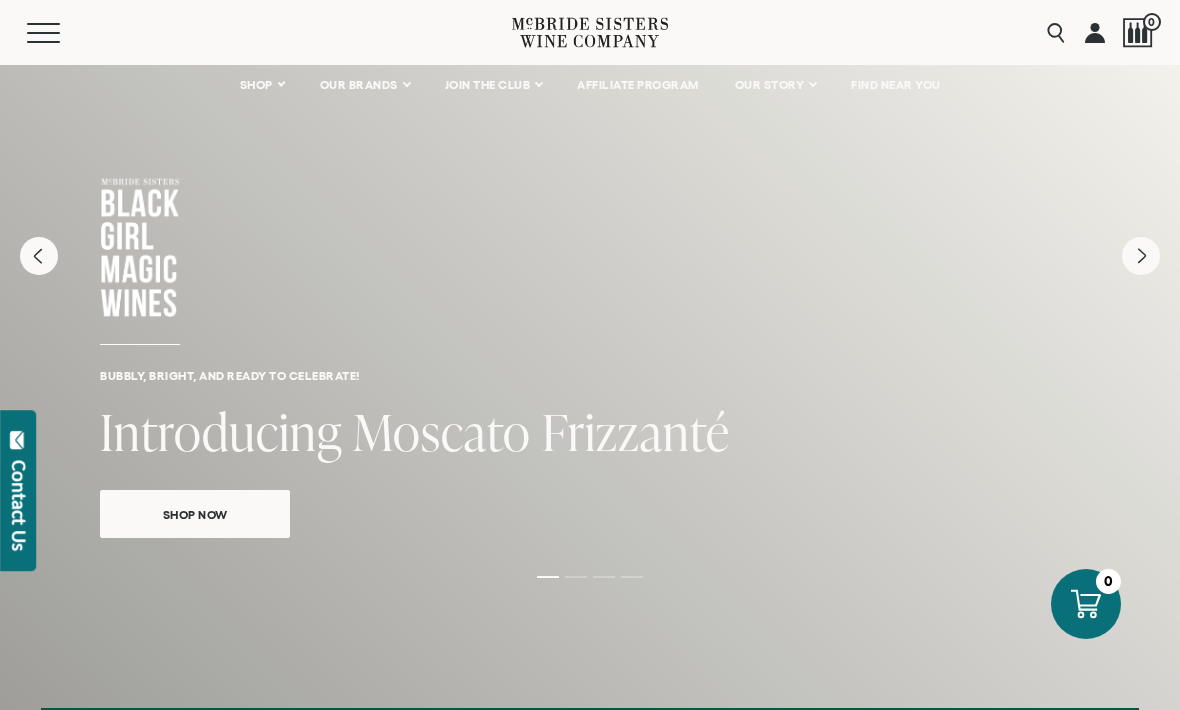 scroll, scrollTop: 0, scrollLeft: 0, axis: both 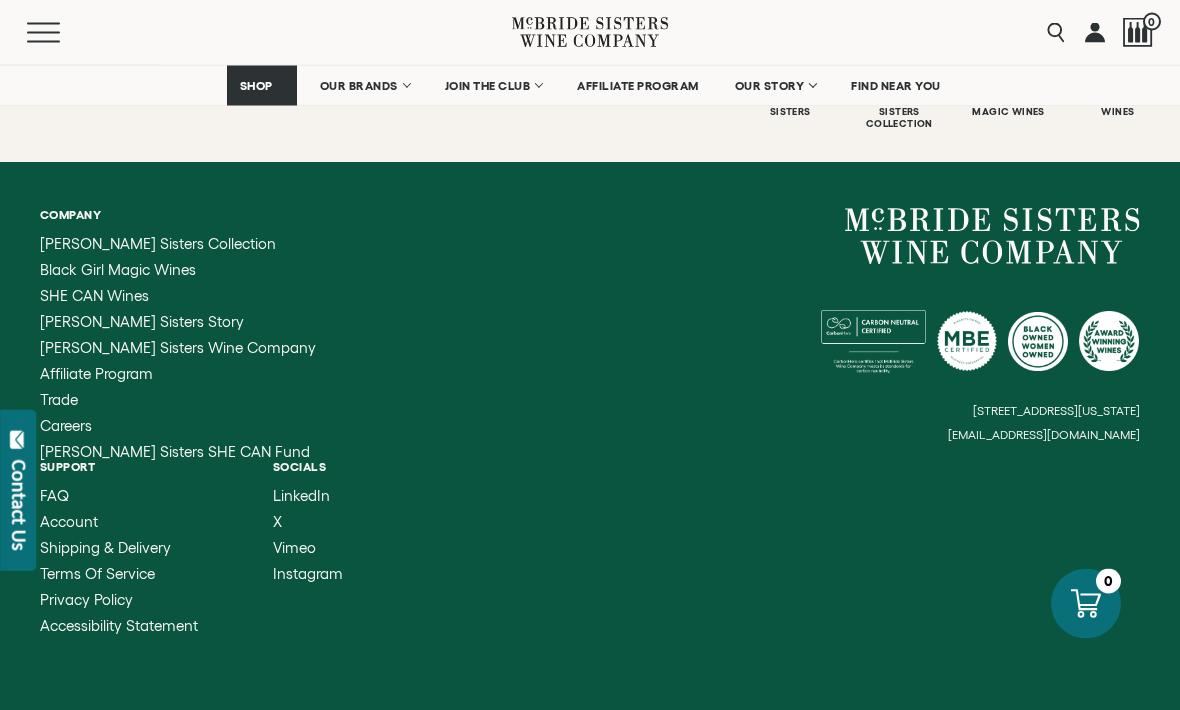 click on "Contact Us" at bounding box center (19, 505) 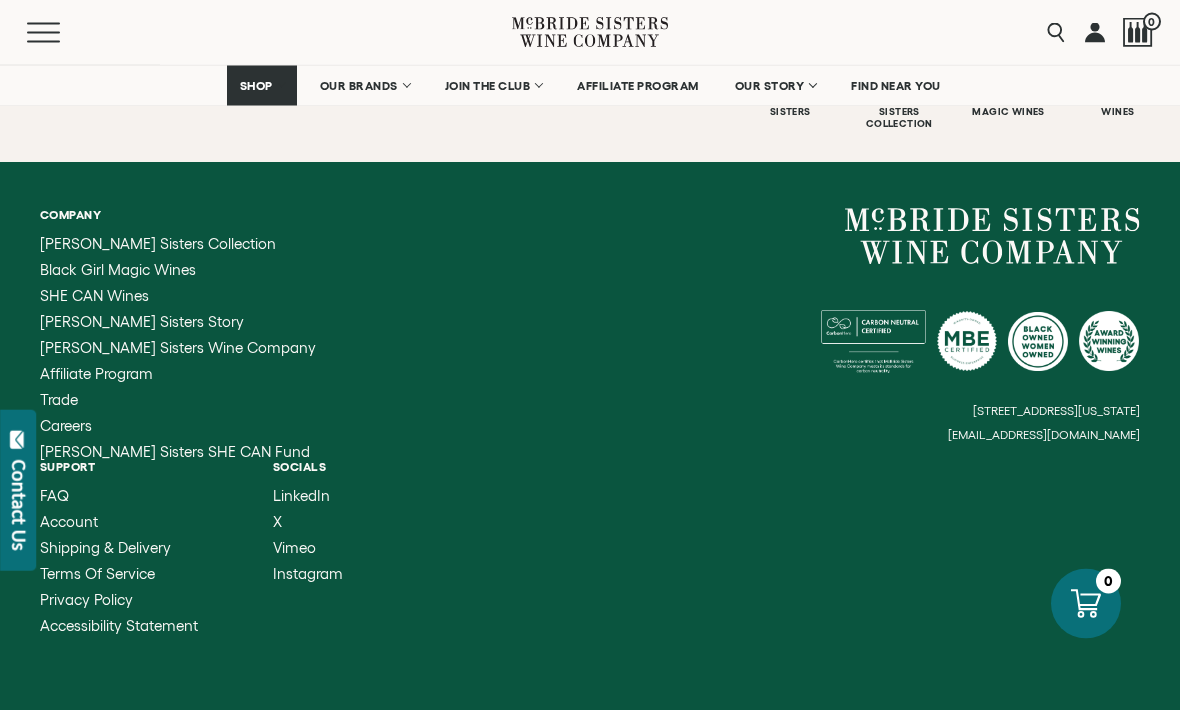 scroll, scrollTop: 950, scrollLeft: 0, axis: vertical 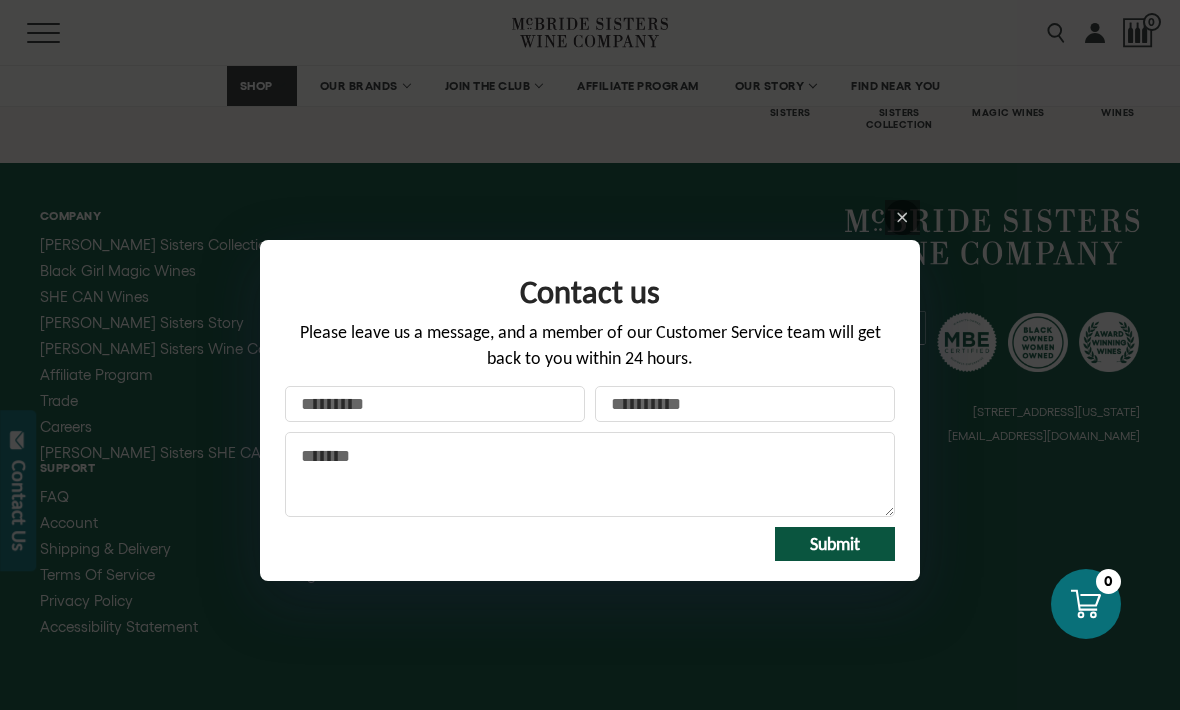 click on "Message" 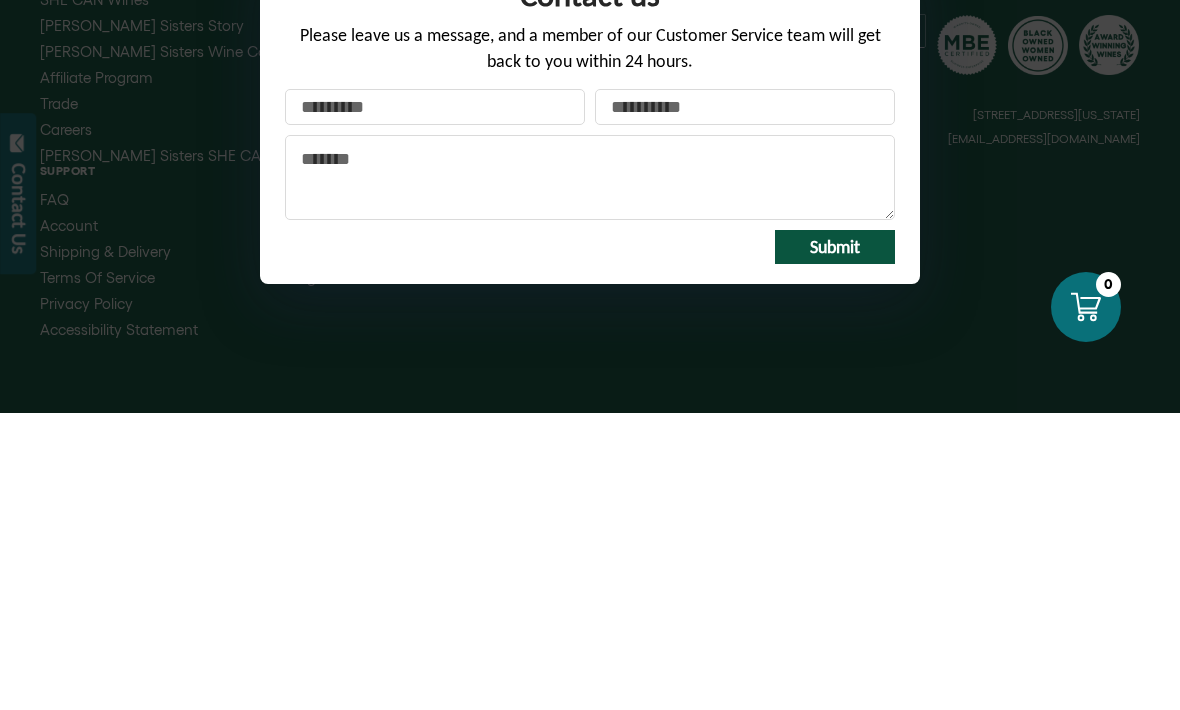 click on "Message" 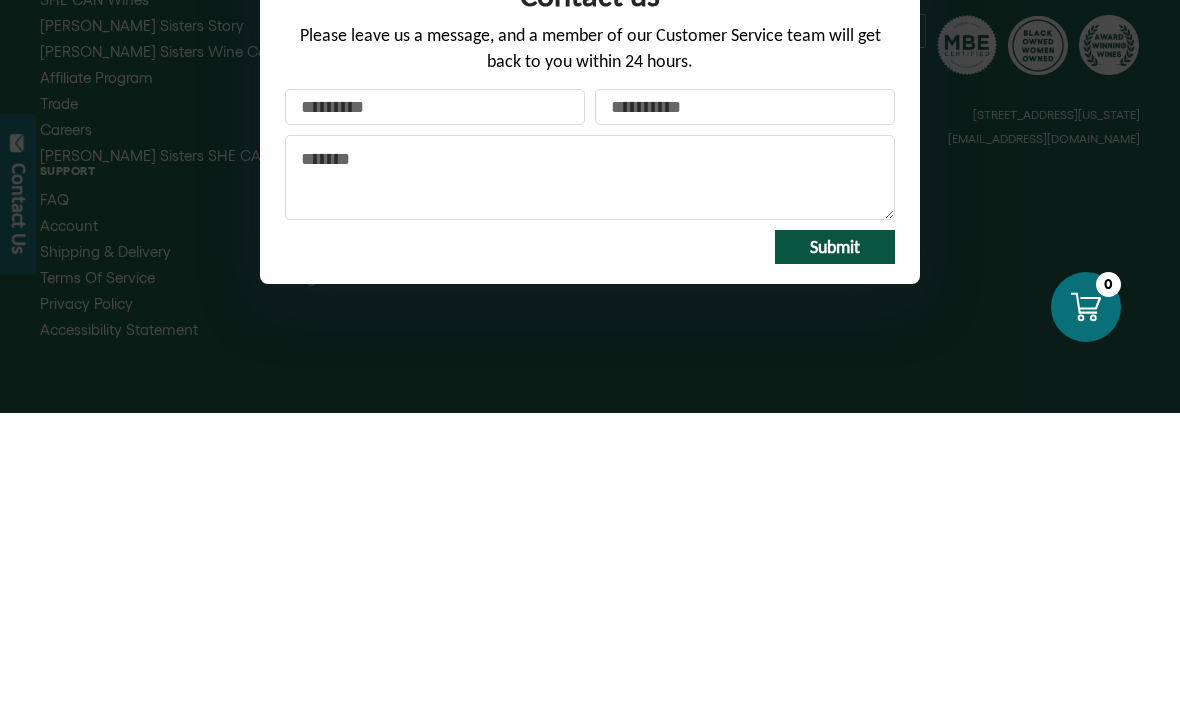 paste on "**********" 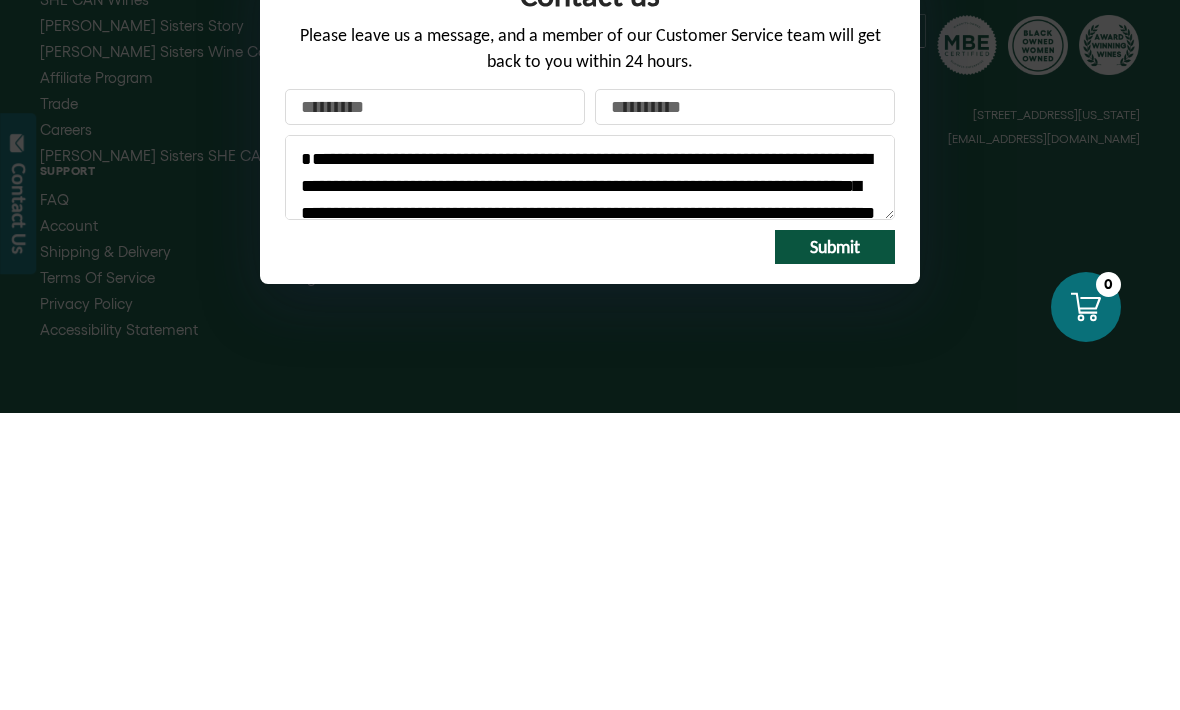 scroll, scrollTop: 0, scrollLeft: 0, axis: both 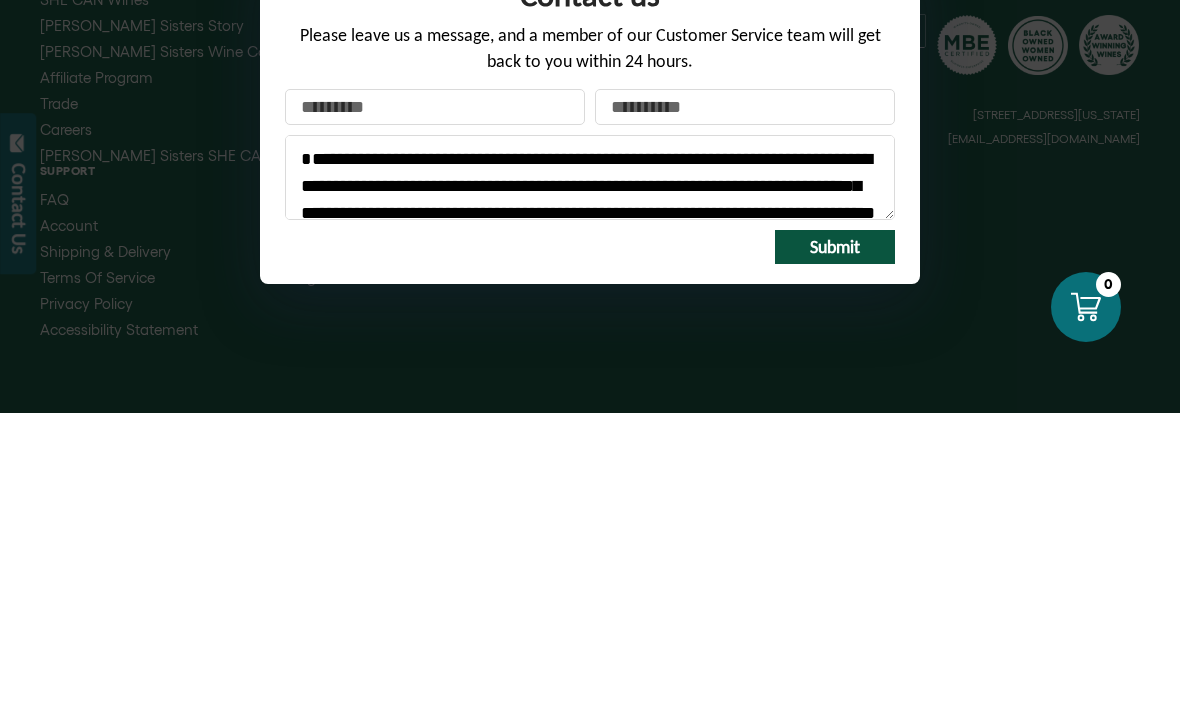 type on "**********" 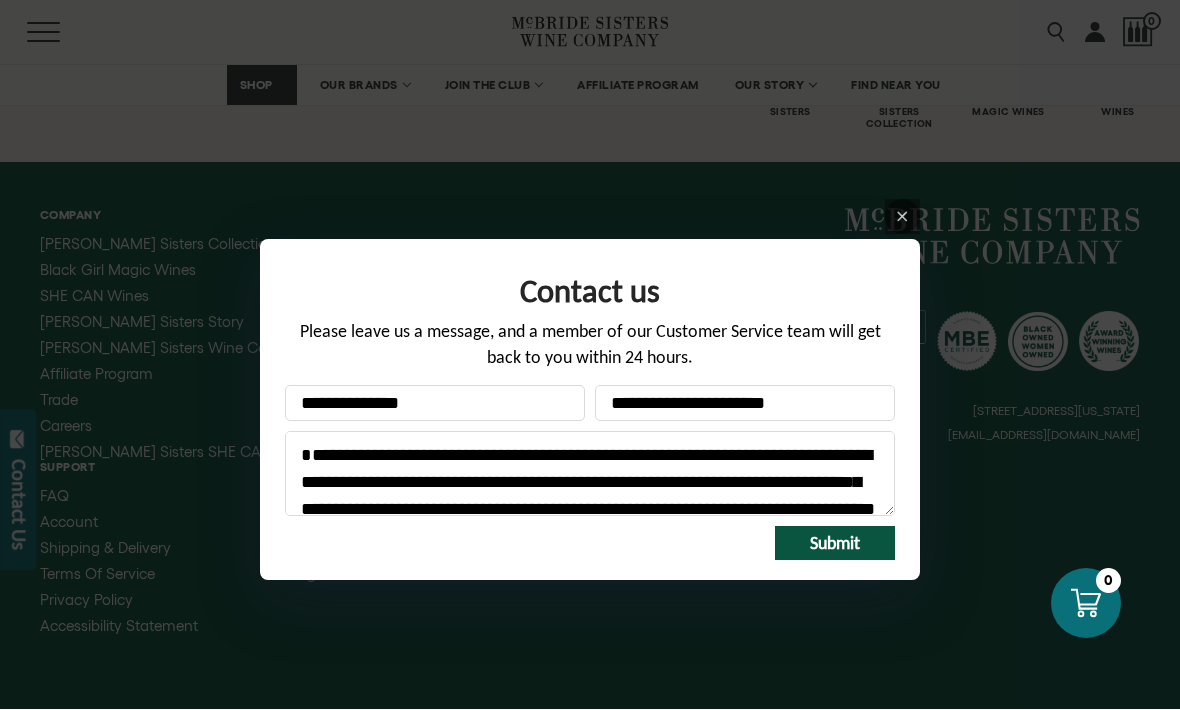 type on "**********" 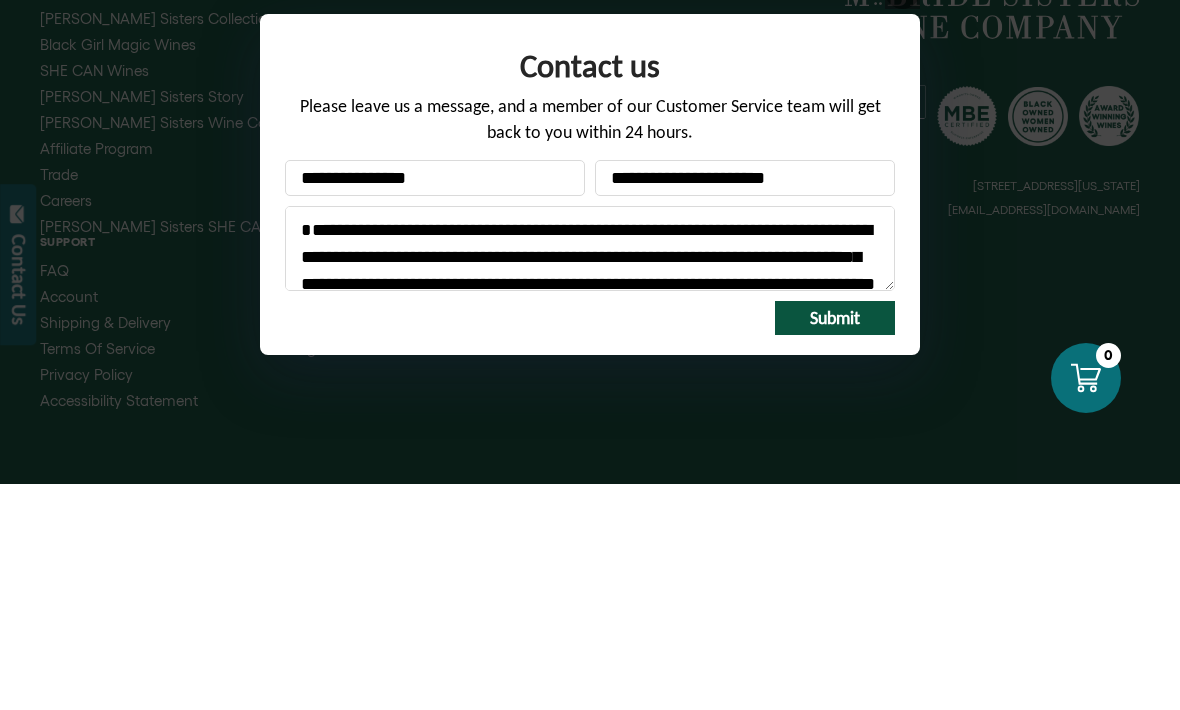 type on "**********" 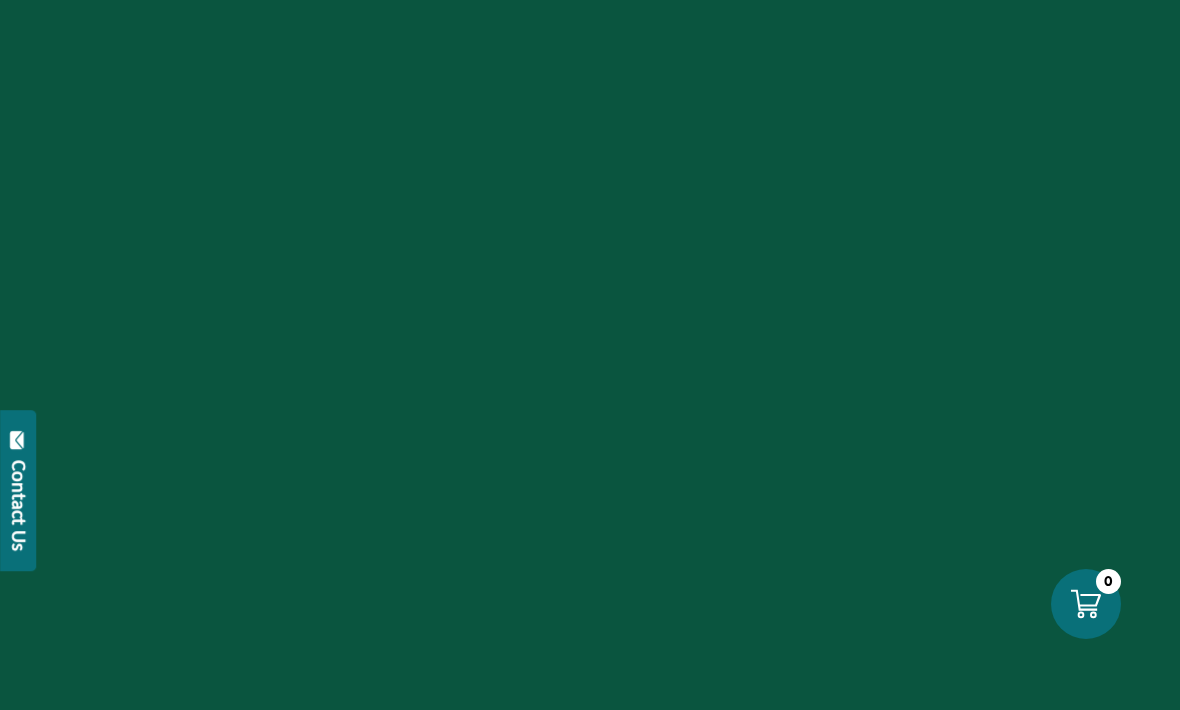 scroll, scrollTop: 0, scrollLeft: 0, axis: both 